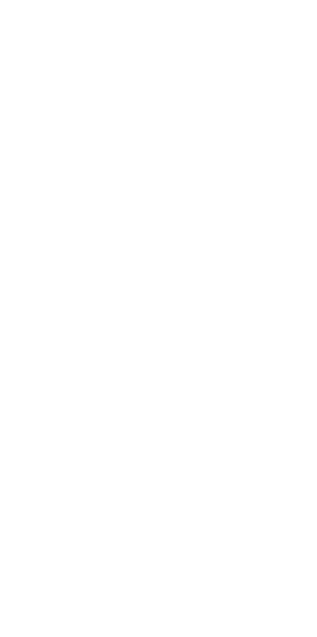 scroll, scrollTop: 0, scrollLeft: 0, axis: both 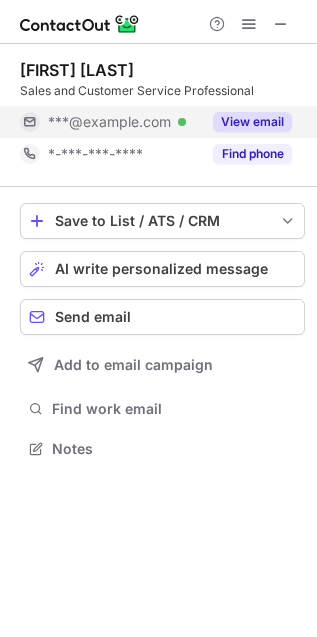 click on "View email" at bounding box center (252, 122) 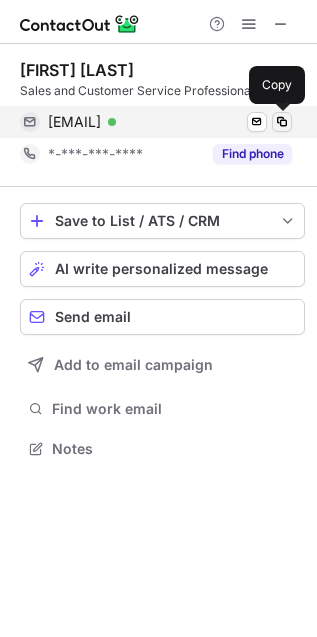 click at bounding box center (282, 122) 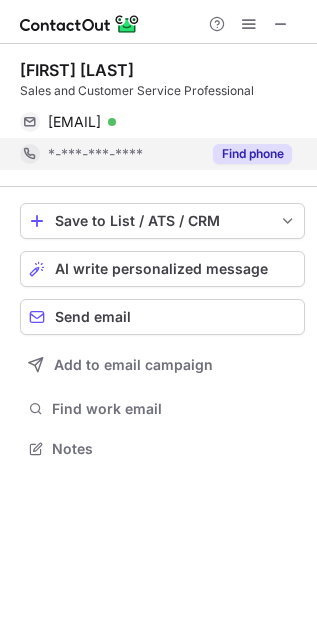 click on "Find phone" at bounding box center [252, 154] 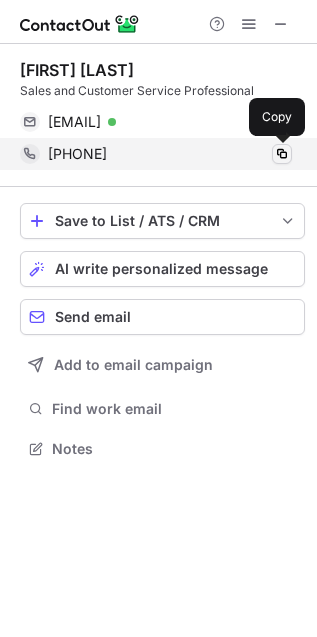 click at bounding box center [282, 154] 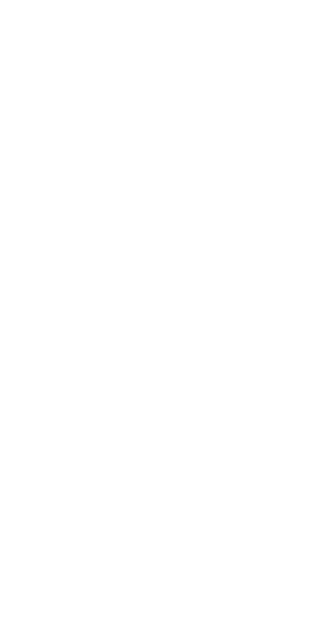 scroll, scrollTop: 0, scrollLeft: 0, axis: both 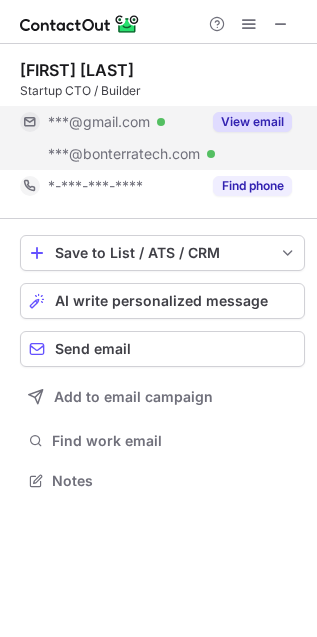 click on "View email" at bounding box center (252, 122) 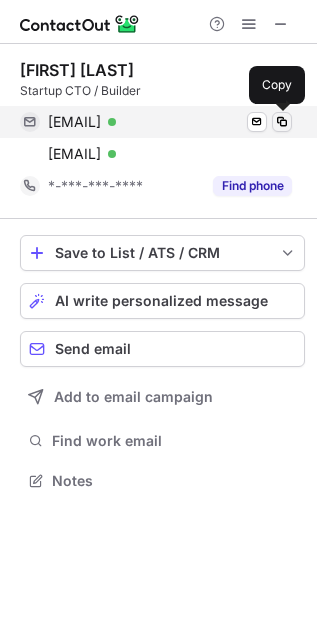 click at bounding box center (282, 122) 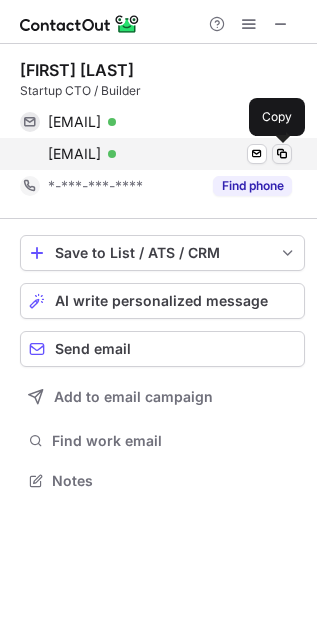 click at bounding box center [282, 154] 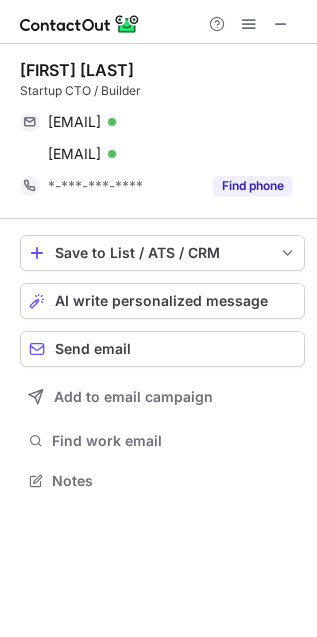 type 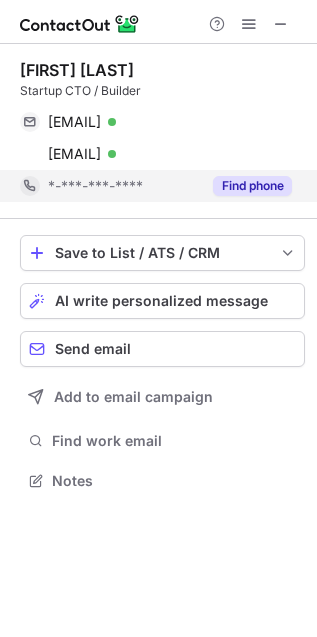 click on "Find phone" at bounding box center (252, 186) 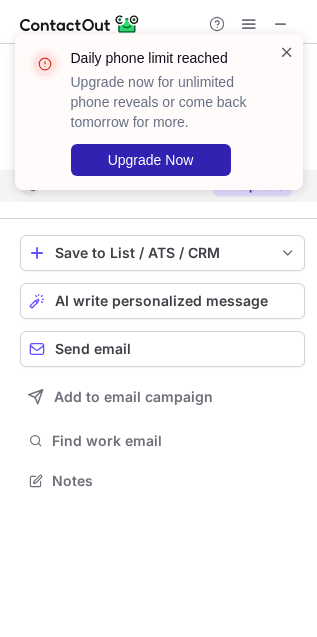 click at bounding box center [287, 52] 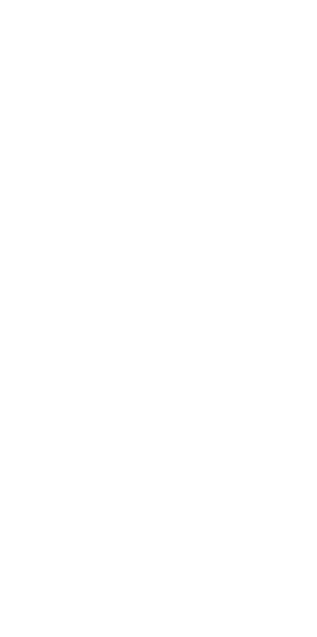 scroll, scrollTop: 0, scrollLeft: 0, axis: both 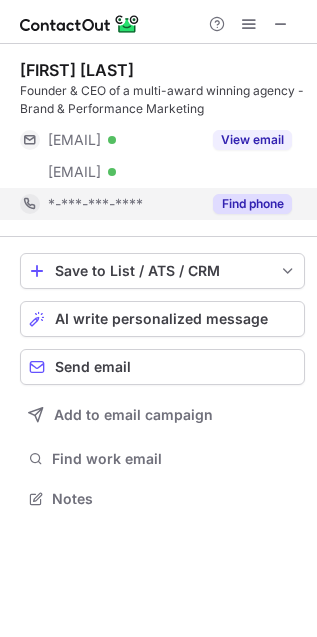 click on "Find phone" at bounding box center [246, 204] 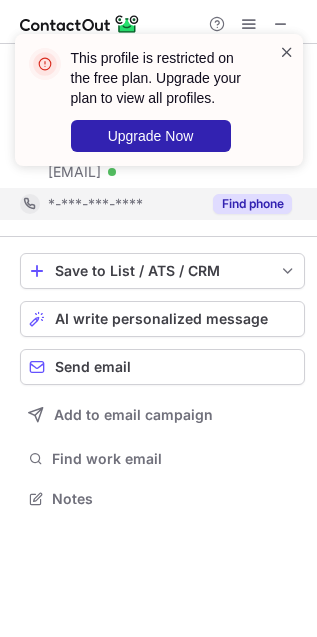 click at bounding box center [287, 52] 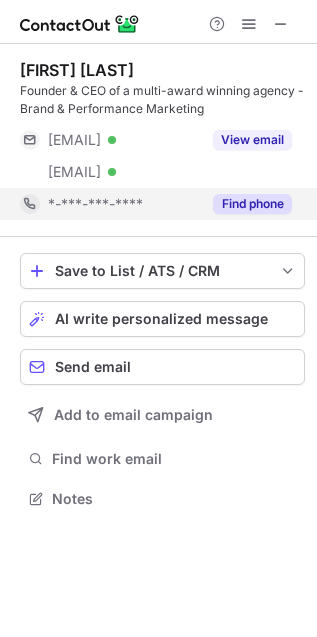 click on "This profile is restricted on the free plan. Upgrade your plan to view all profiles. Upgrade Now" at bounding box center [159, 108] 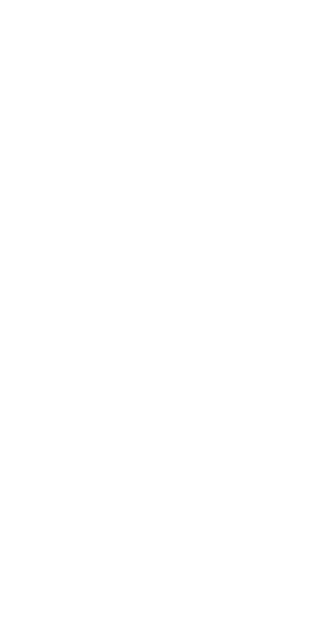 scroll, scrollTop: 0, scrollLeft: 0, axis: both 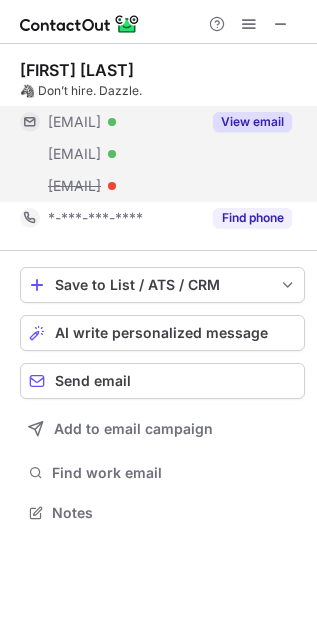 click on "View email" at bounding box center [252, 122] 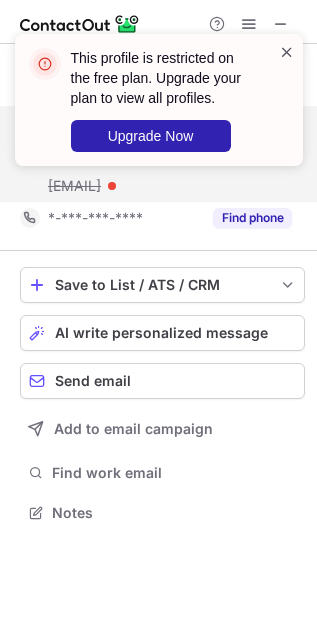 click at bounding box center (287, 52) 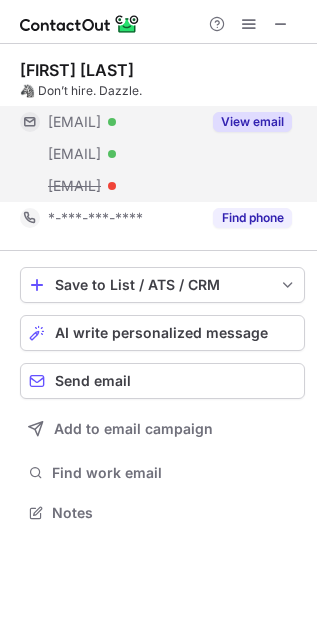 click on "This profile is restricted on the free plan. Upgrade your plan to view all profiles. Upgrade Now" at bounding box center (159, 108) 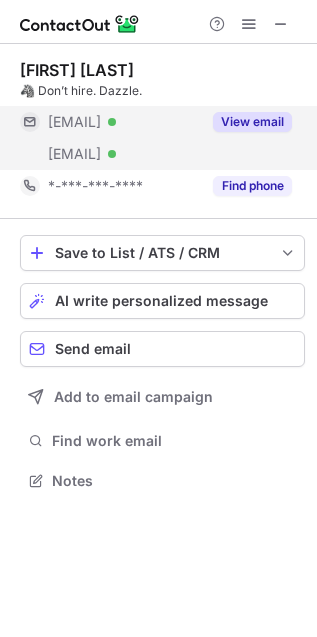 scroll, scrollTop: 467, scrollLeft: 317, axis: both 